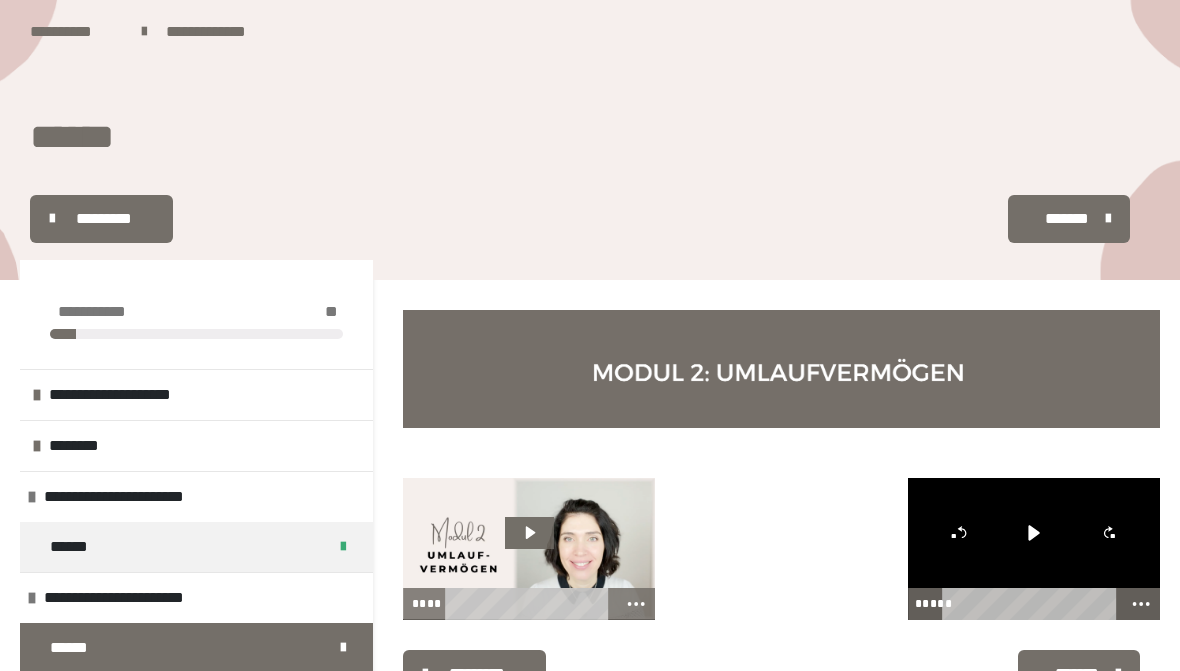 scroll, scrollTop: 80, scrollLeft: 0, axis: vertical 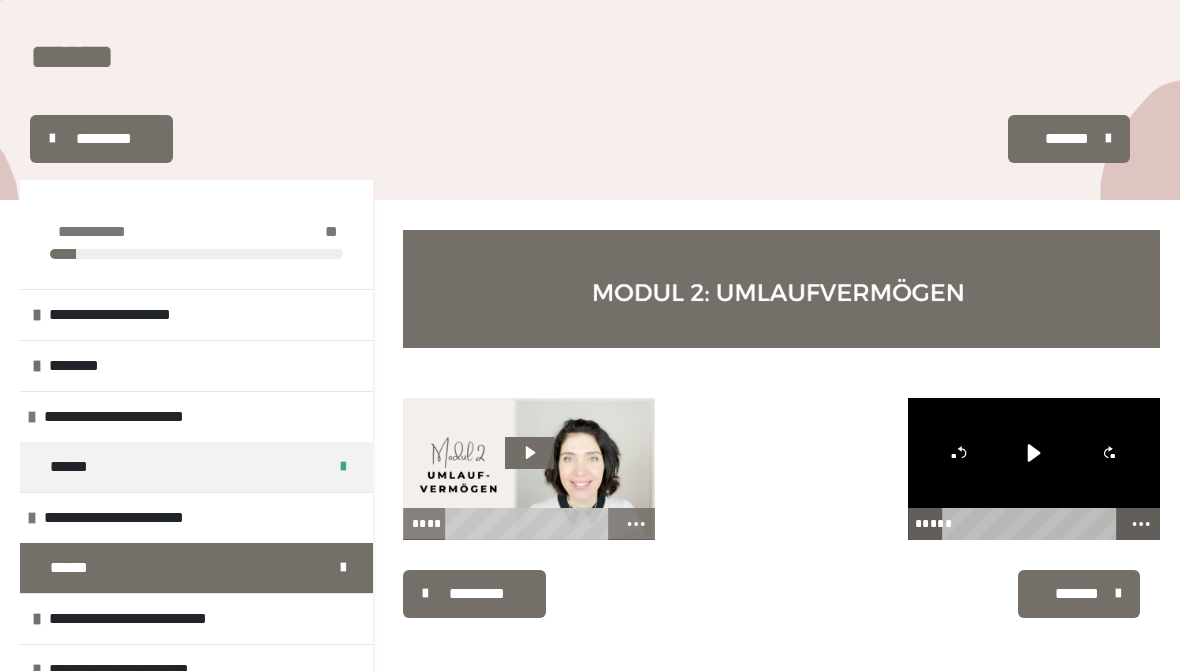 click 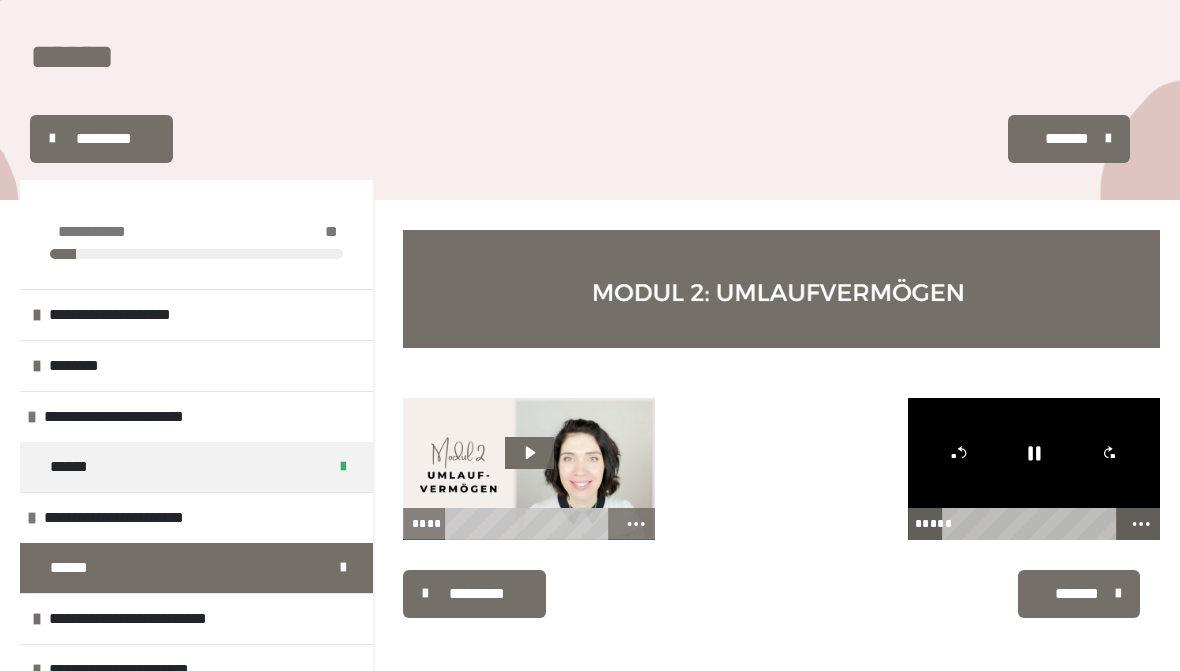 click 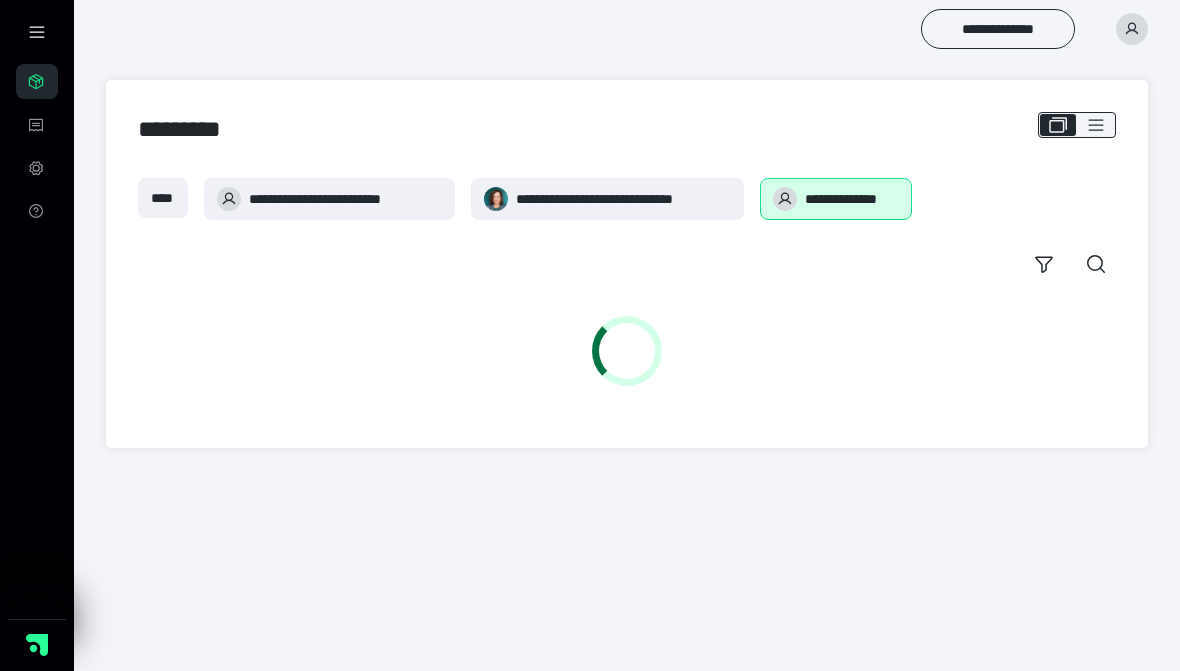 scroll, scrollTop: 0, scrollLeft: 0, axis: both 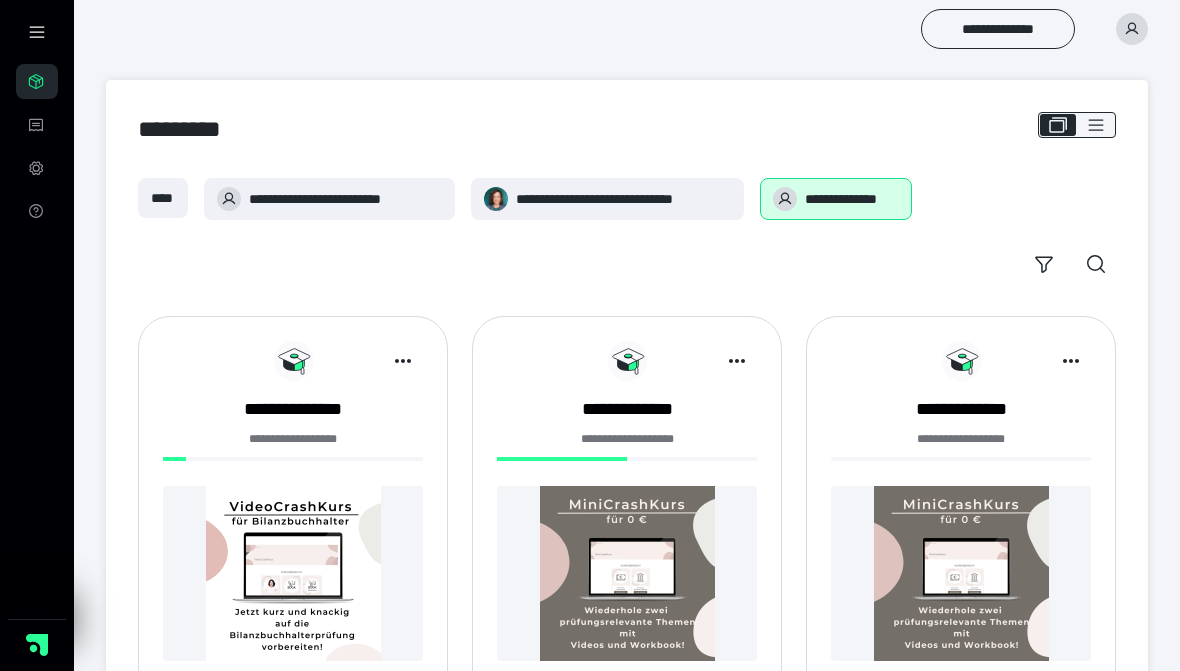 click on "**********" at bounding box center [624, 199] 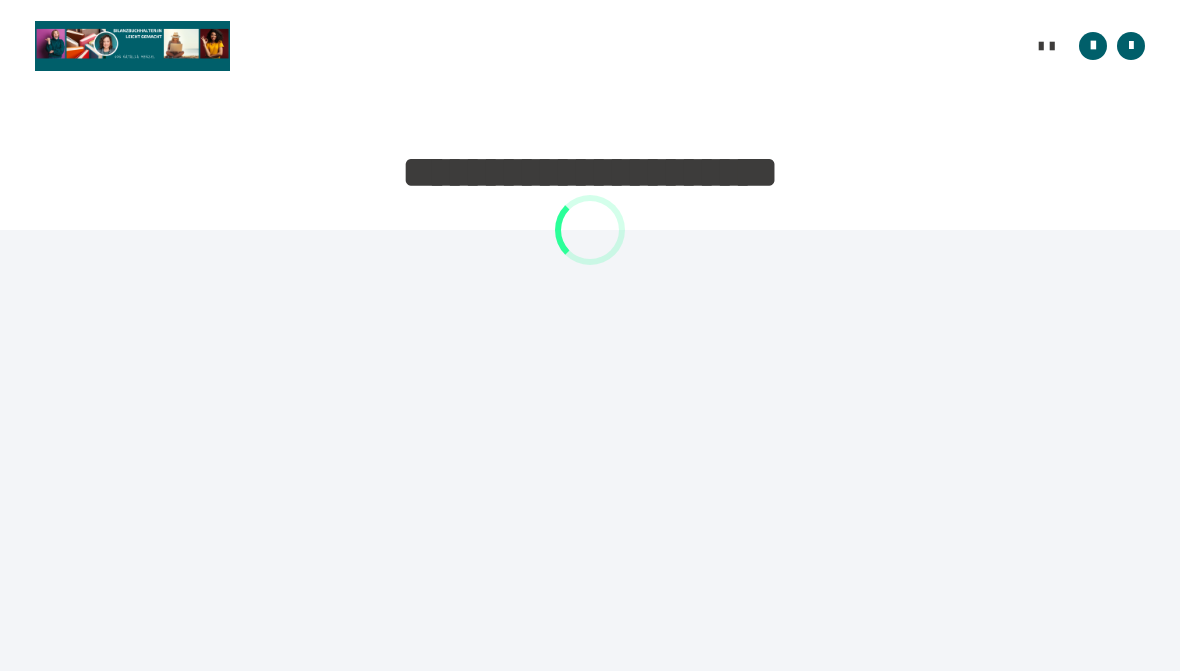 scroll, scrollTop: 0, scrollLeft: 0, axis: both 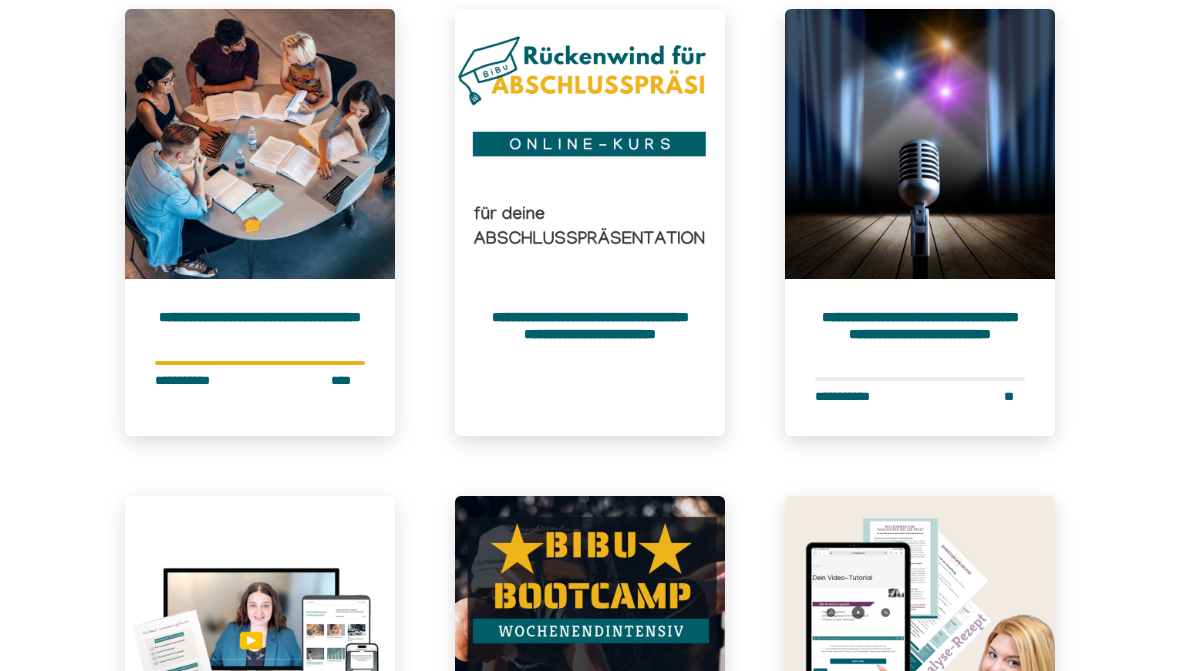 click on "**********" at bounding box center [590, 357] 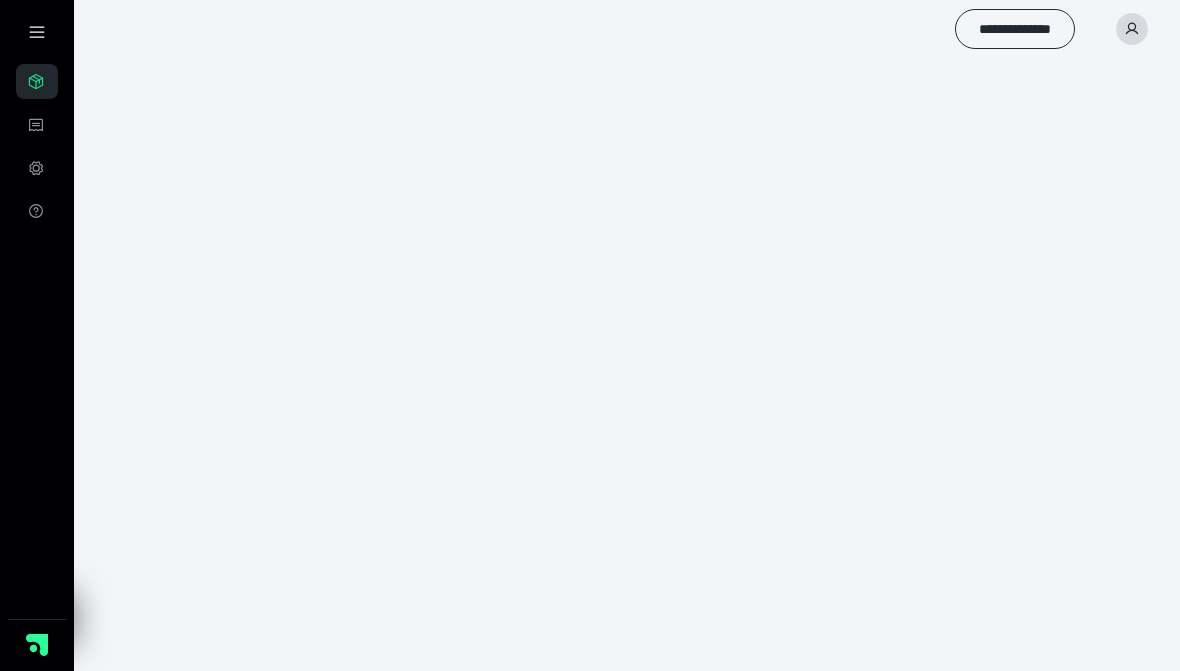 scroll, scrollTop: 0, scrollLeft: 0, axis: both 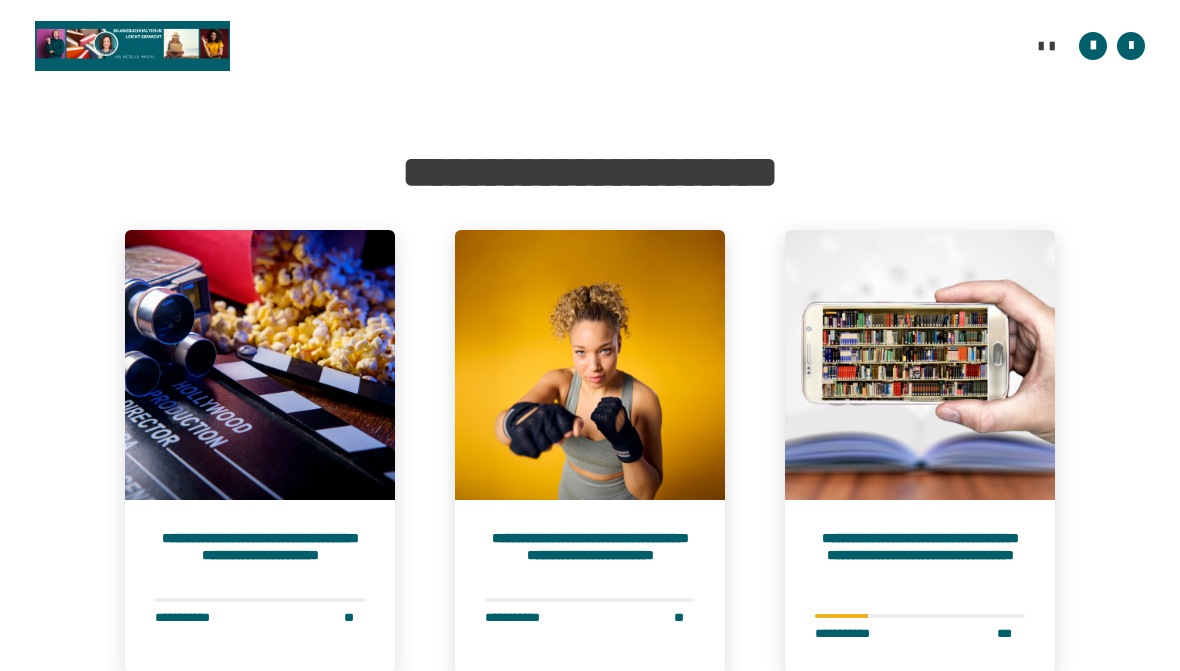 click on "**********" at bounding box center [260, 554] 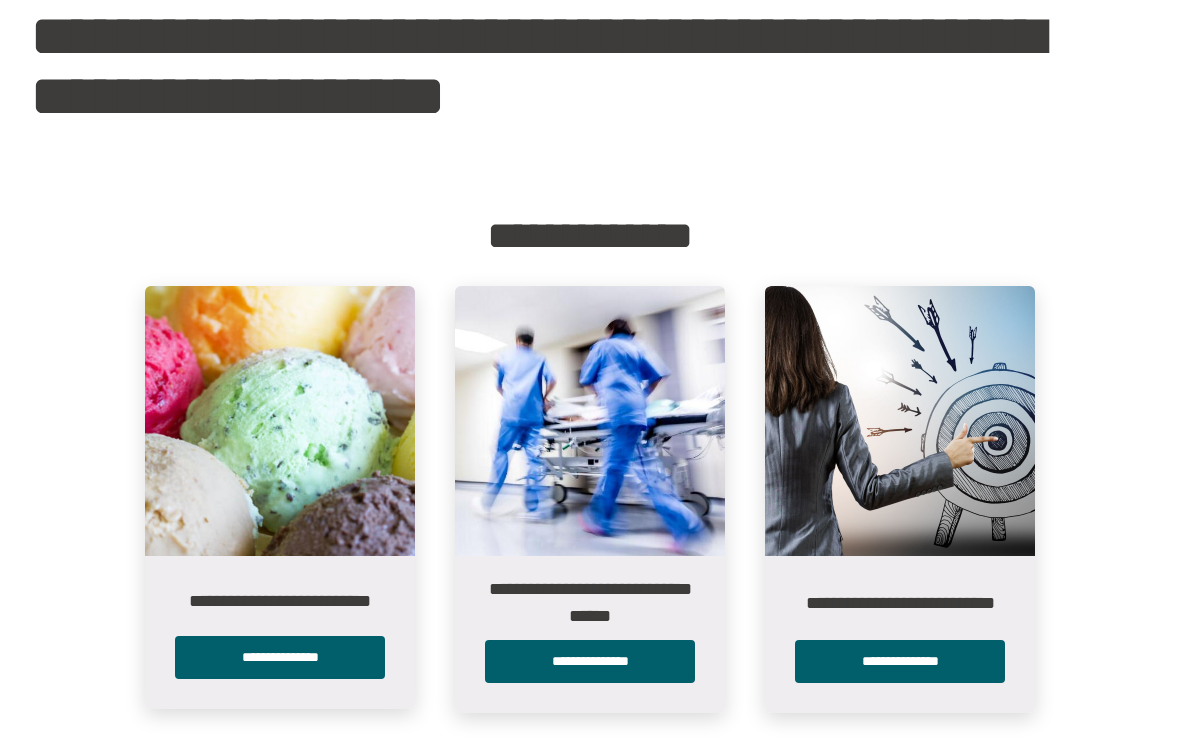 scroll, scrollTop: 264, scrollLeft: 0, axis: vertical 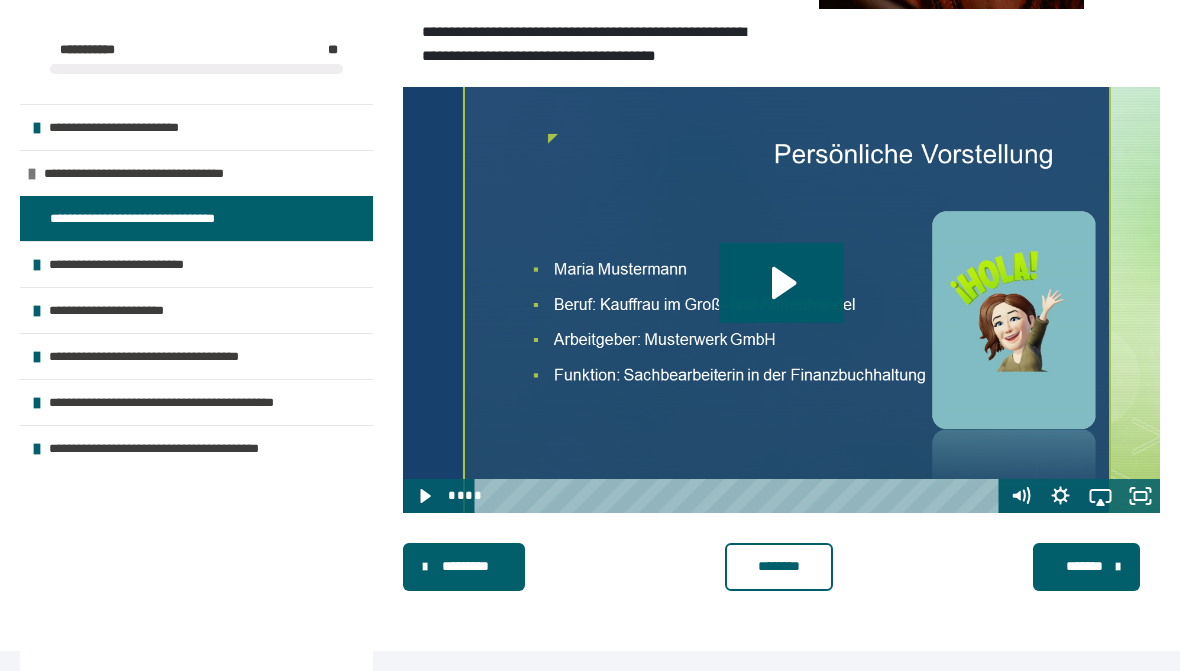 click 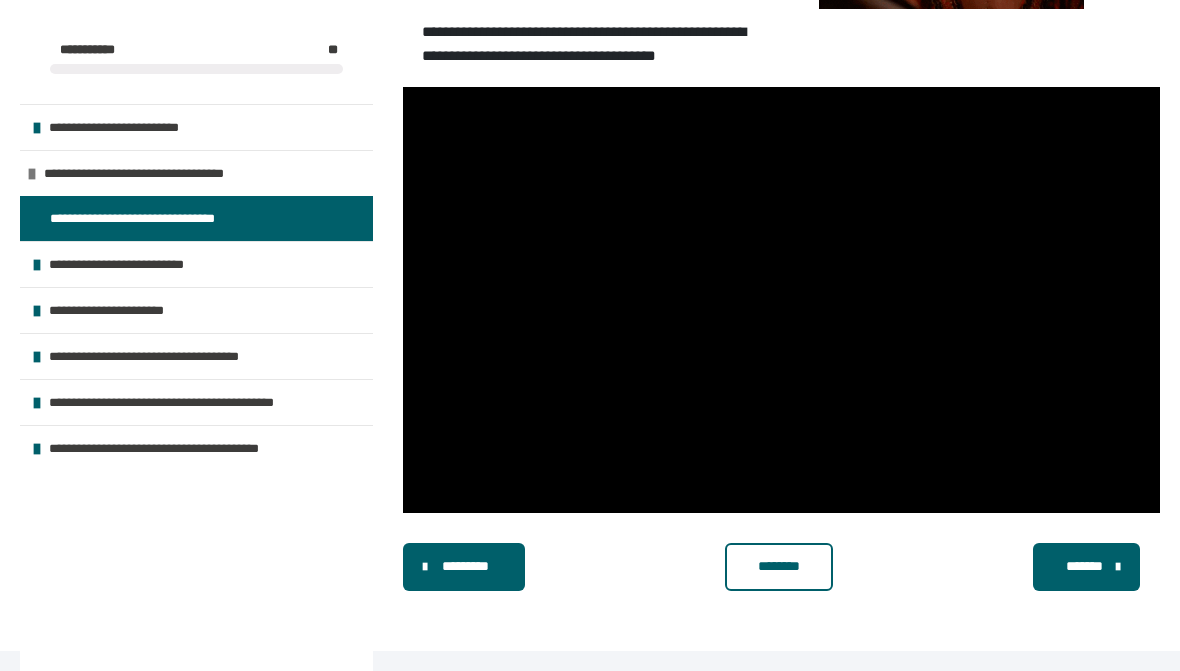 click at bounding box center [781, 300] 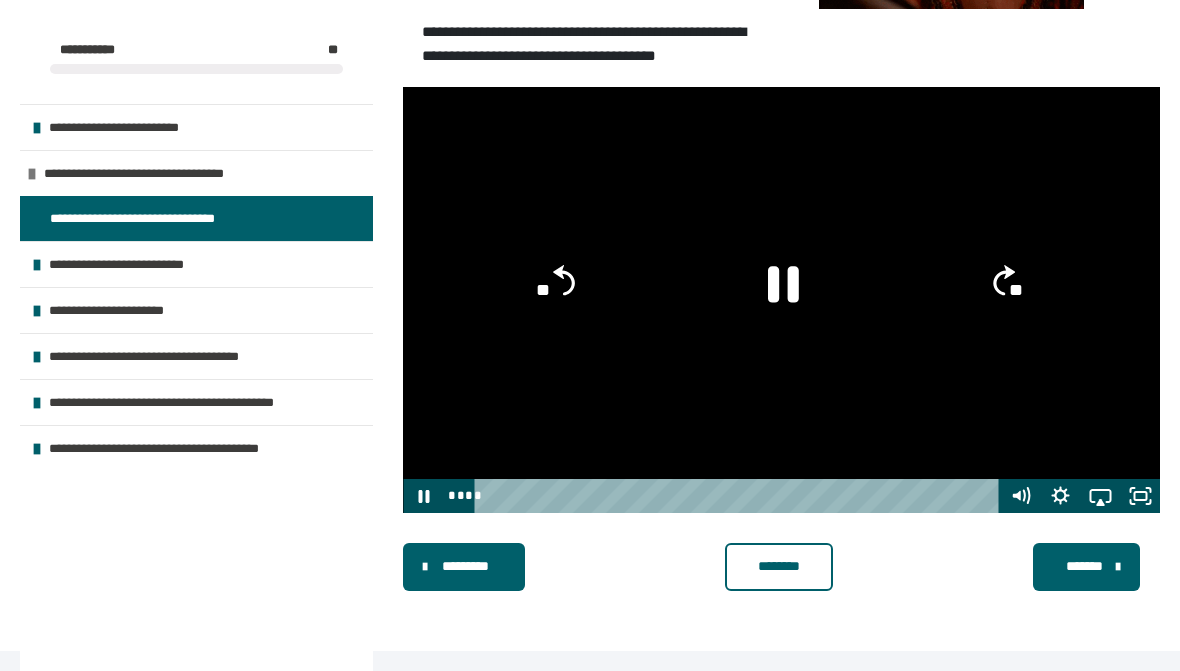 click 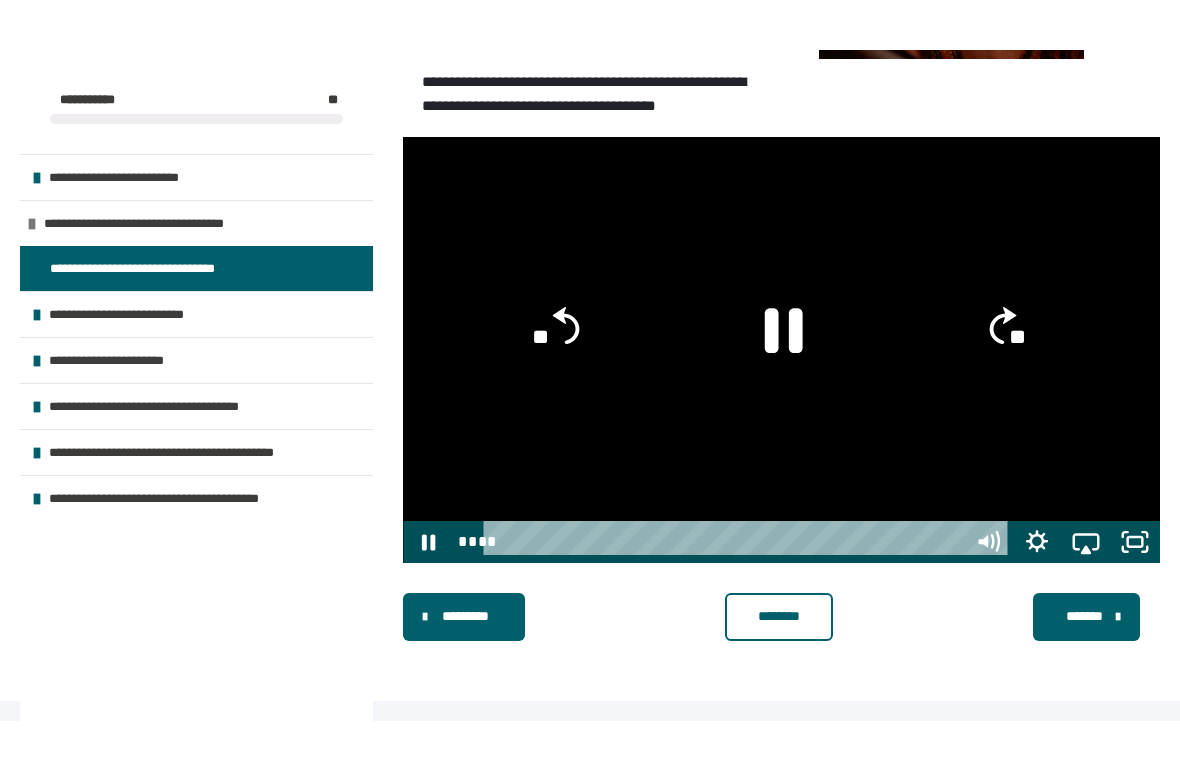scroll, scrollTop: 24, scrollLeft: 0, axis: vertical 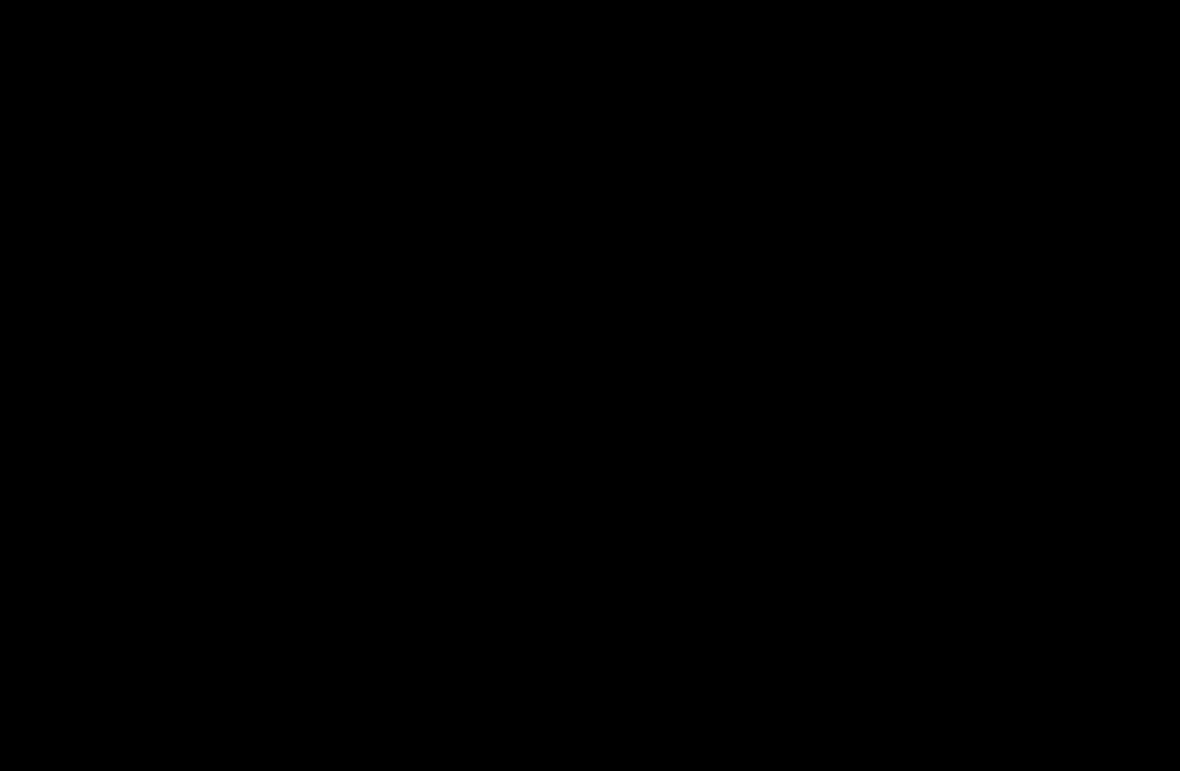 click at bounding box center (590, 385) 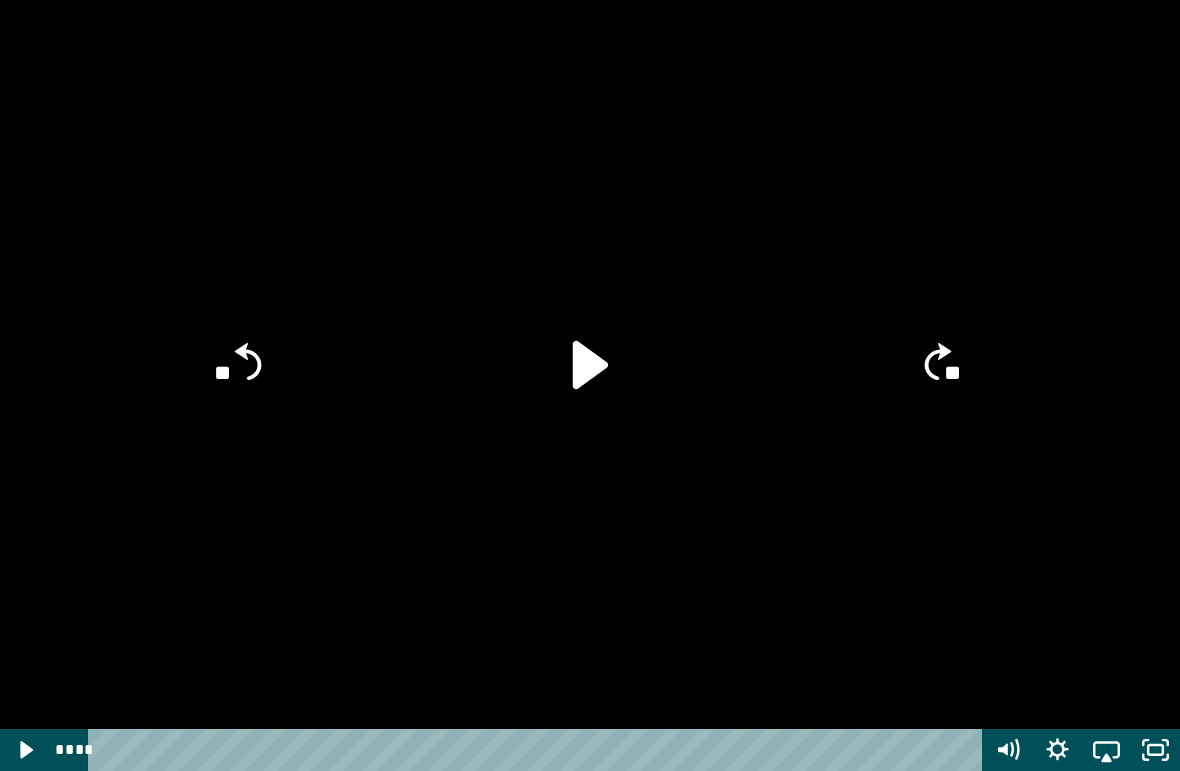 click 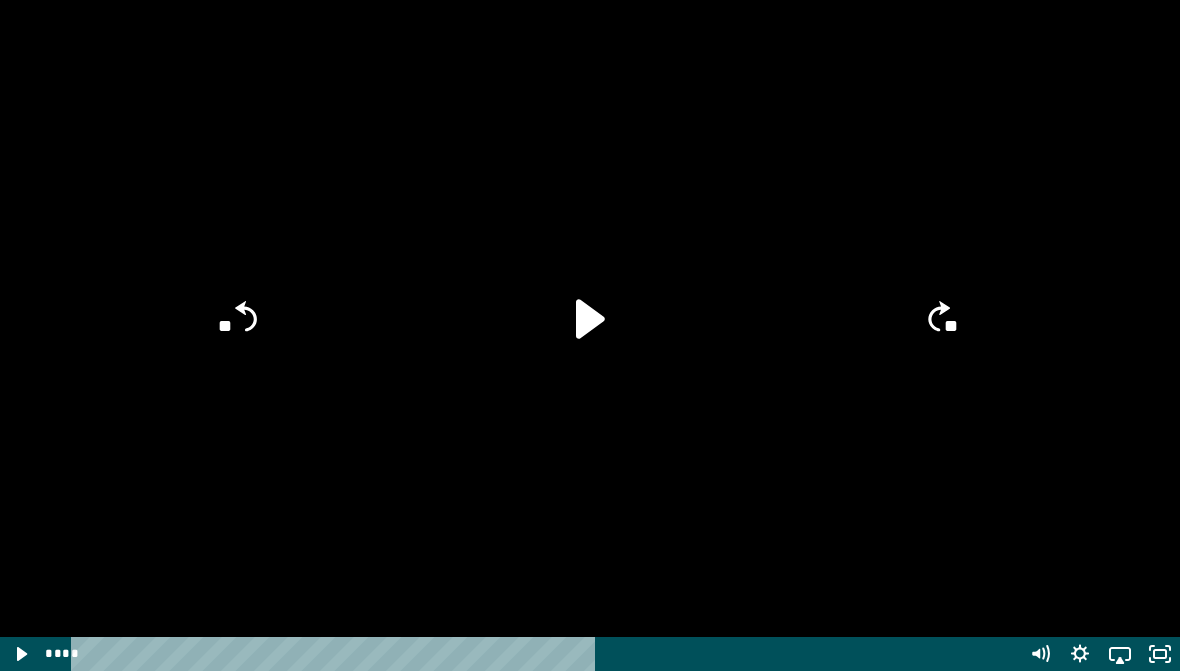 scroll, scrollTop: 640, scrollLeft: 0, axis: vertical 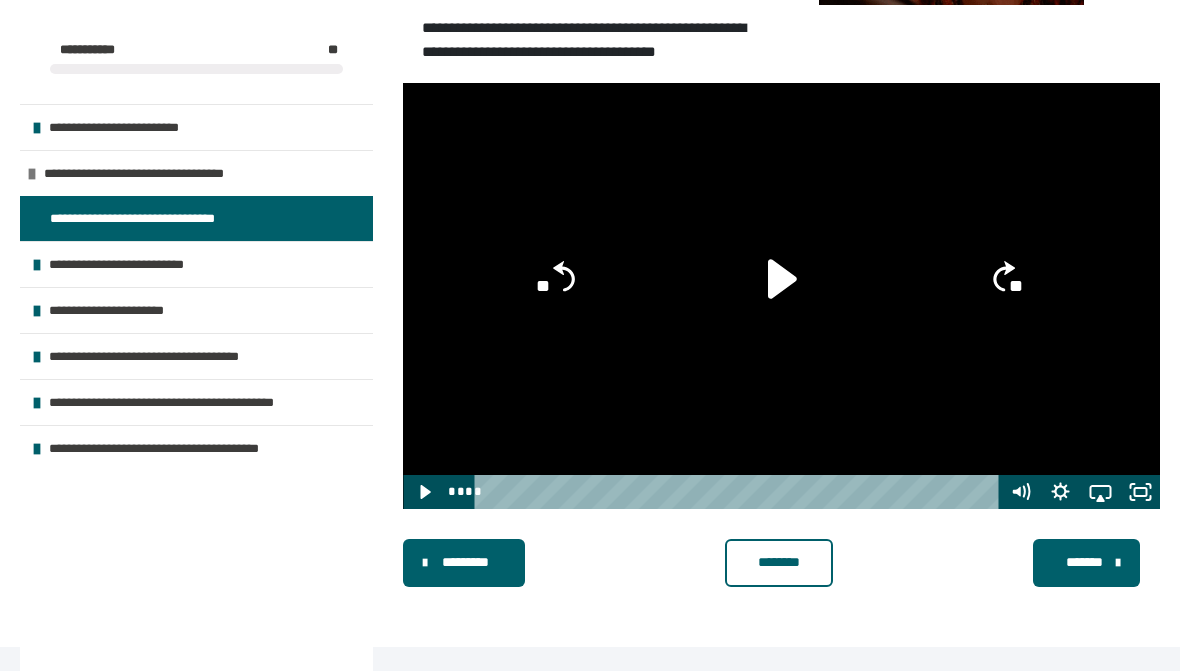 click on "********" at bounding box center [779, 562] 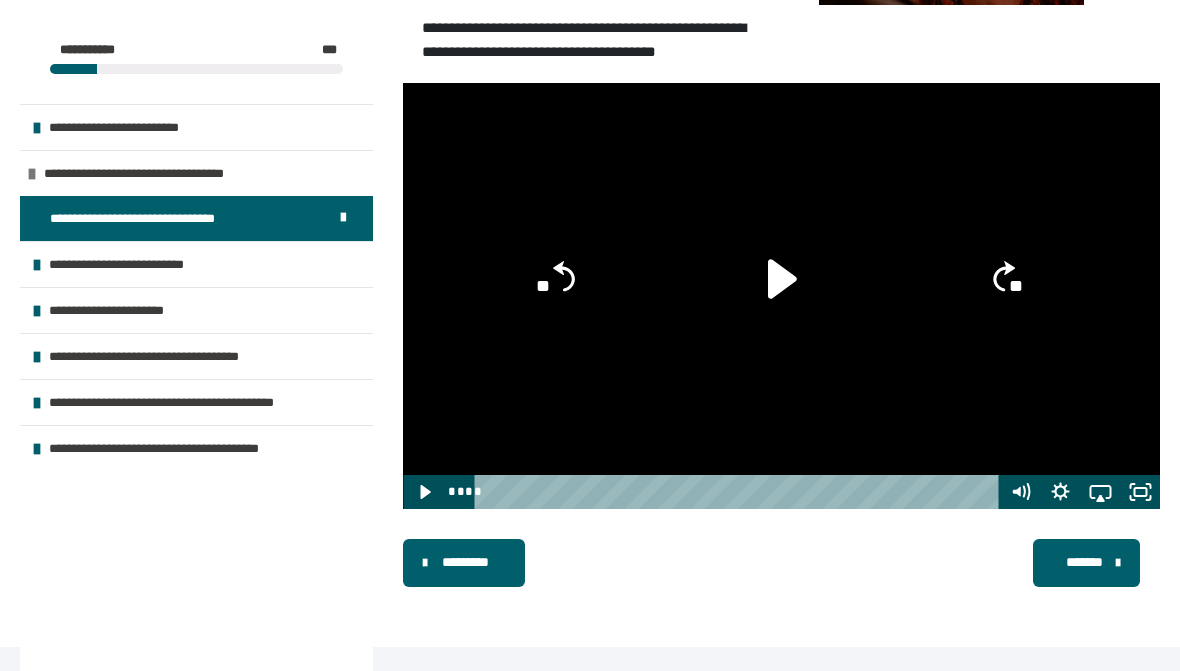 click on "*******" at bounding box center (1084, 562) 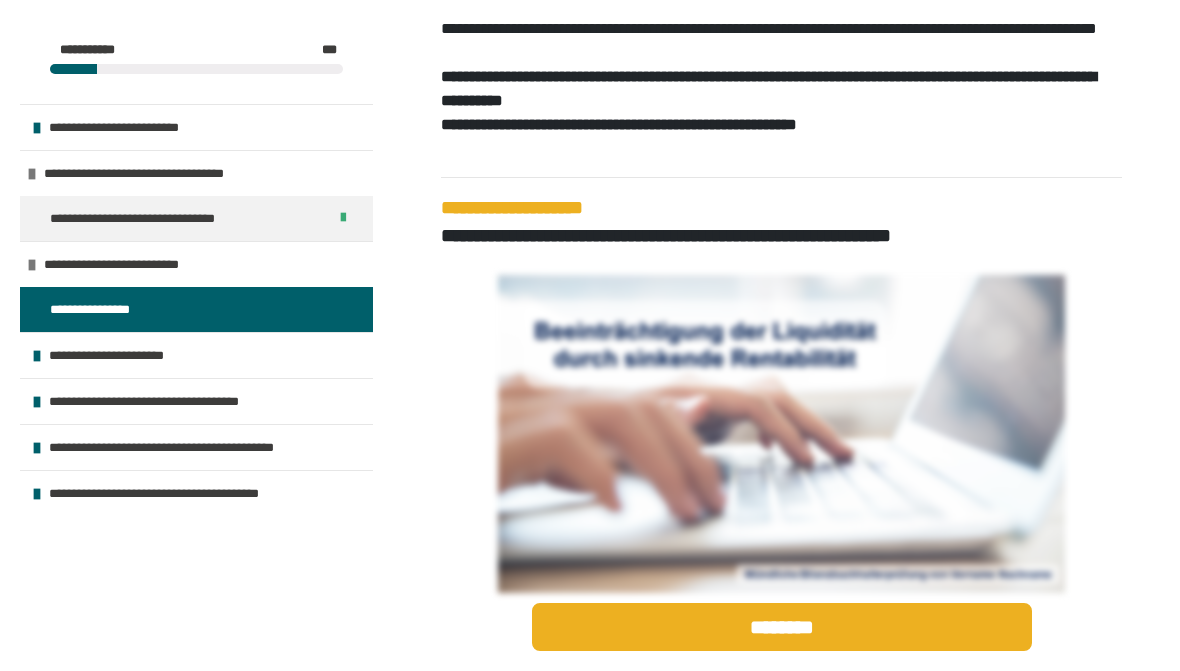 scroll, scrollTop: 499, scrollLeft: 0, axis: vertical 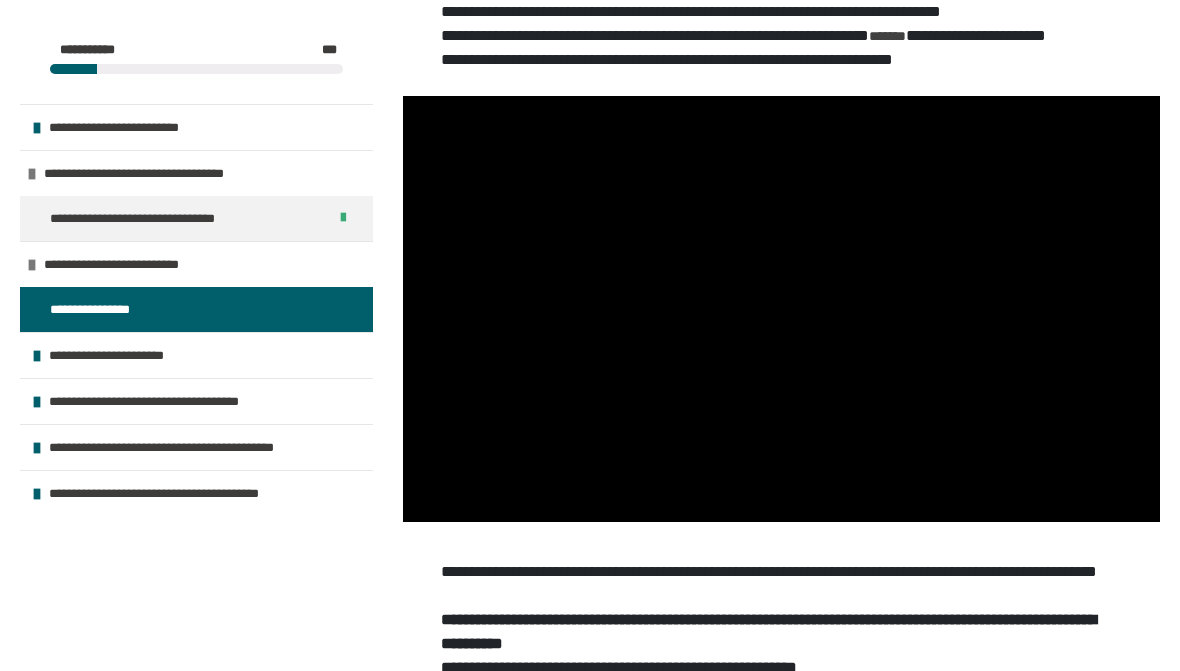 click at bounding box center [781, 309] 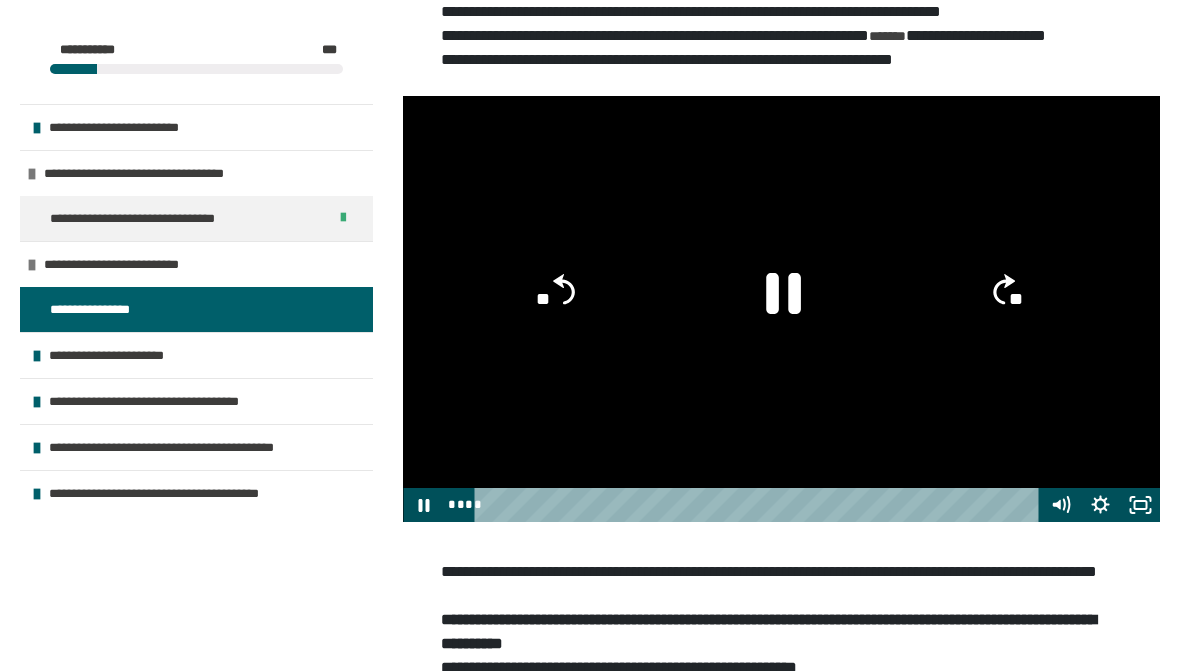 click 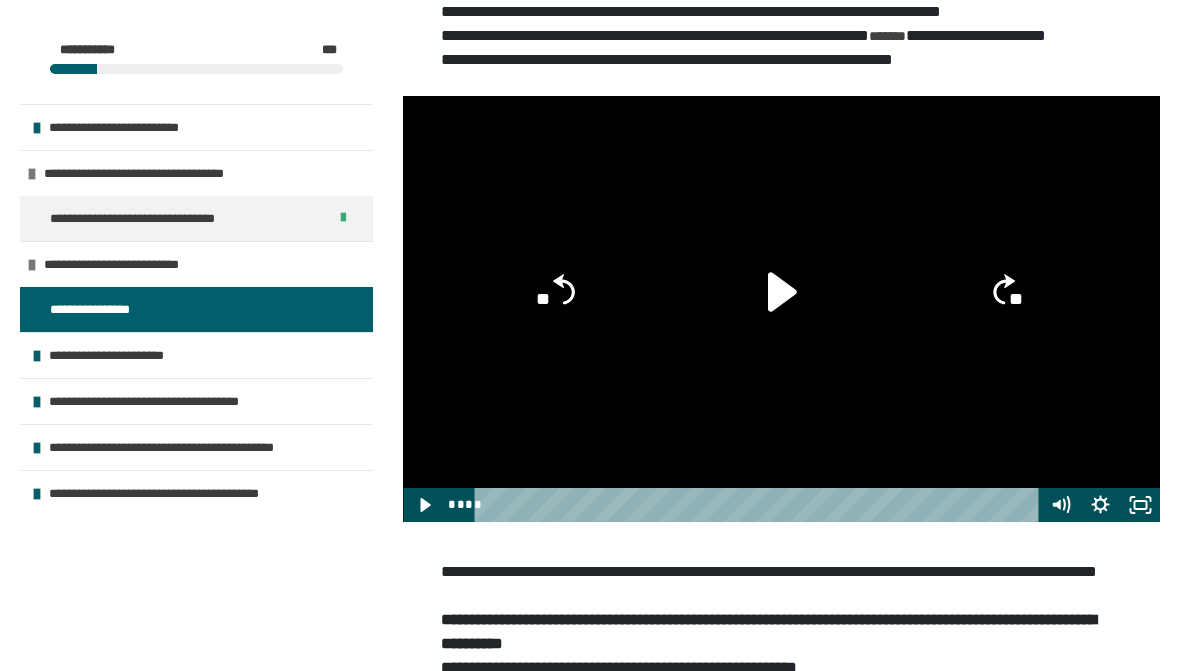 click 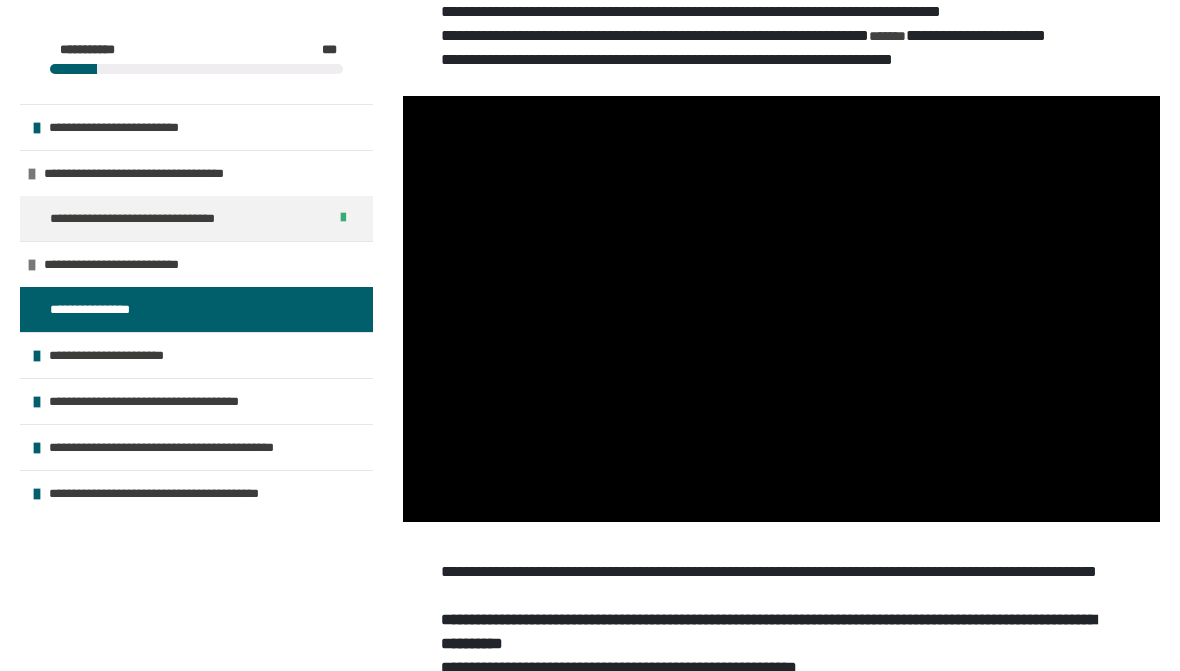 click at bounding box center [781, 309] 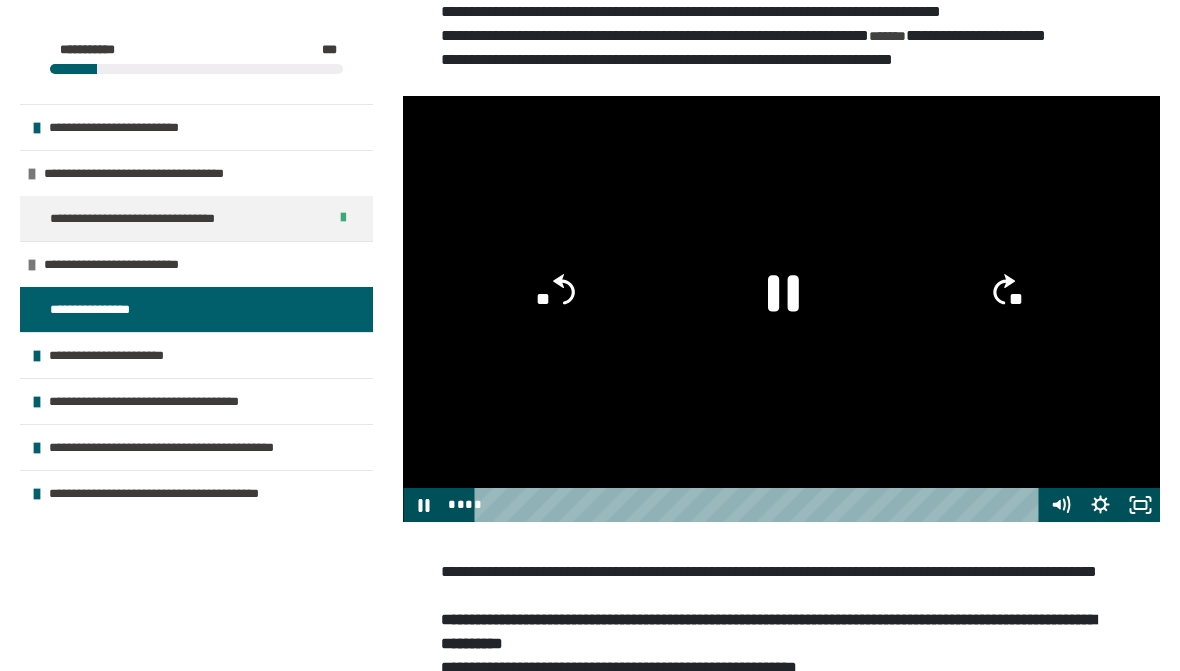 click 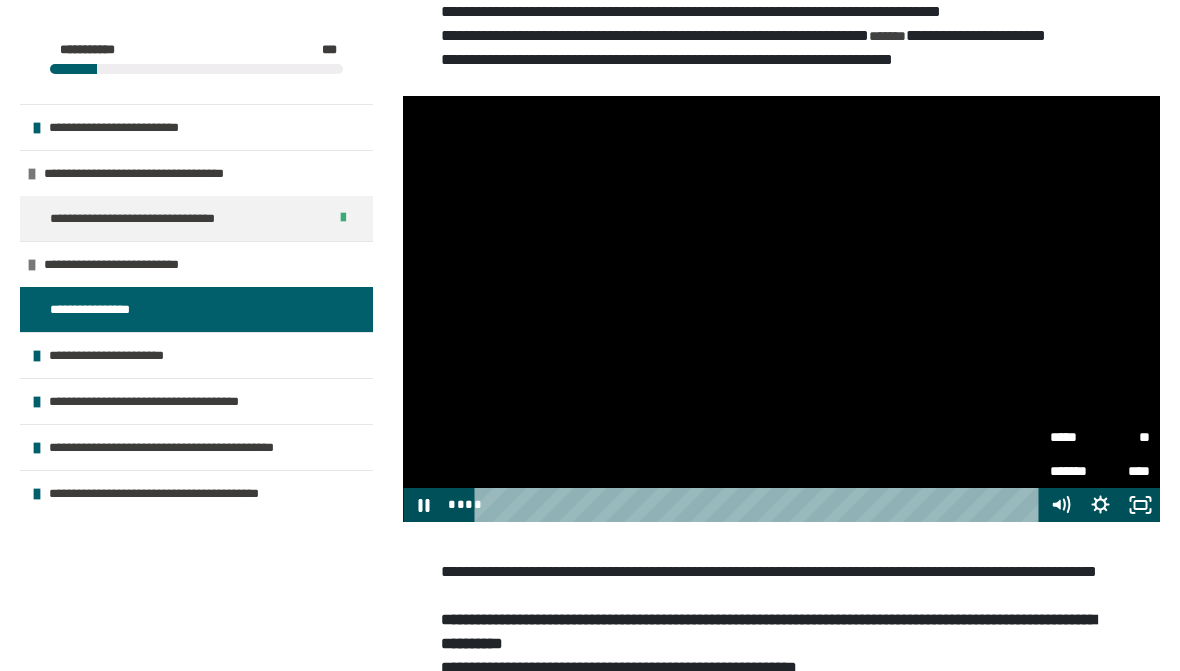 click on "*****" at bounding box center (1075, 437) 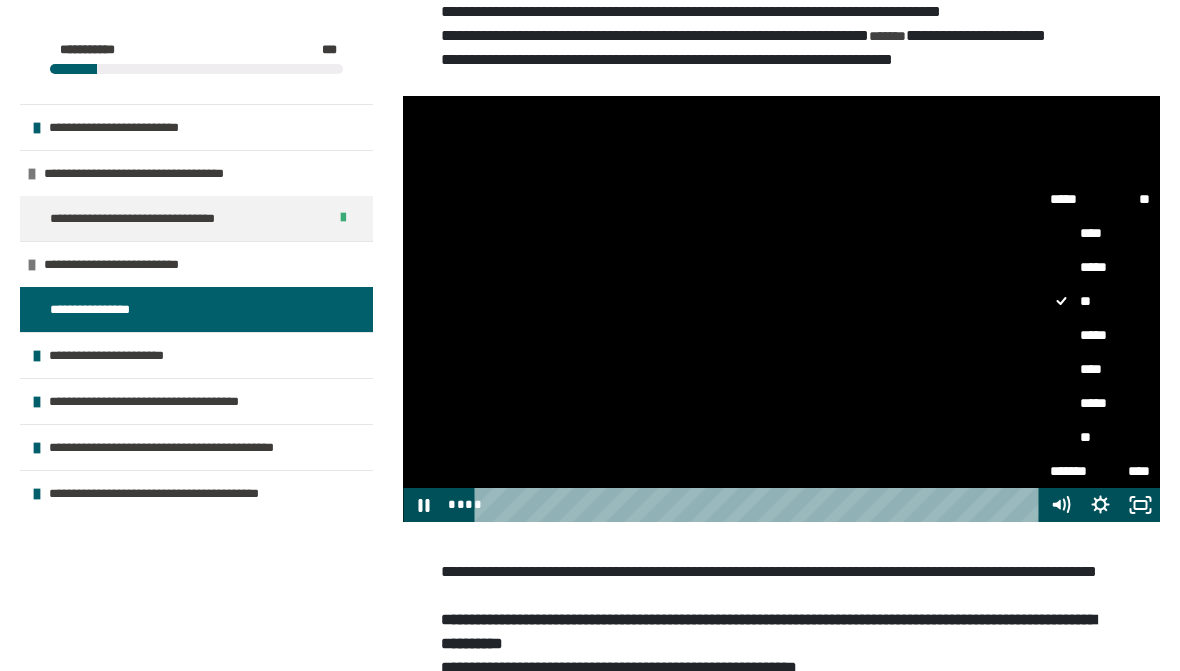 click on "****" at bounding box center [1100, 369] 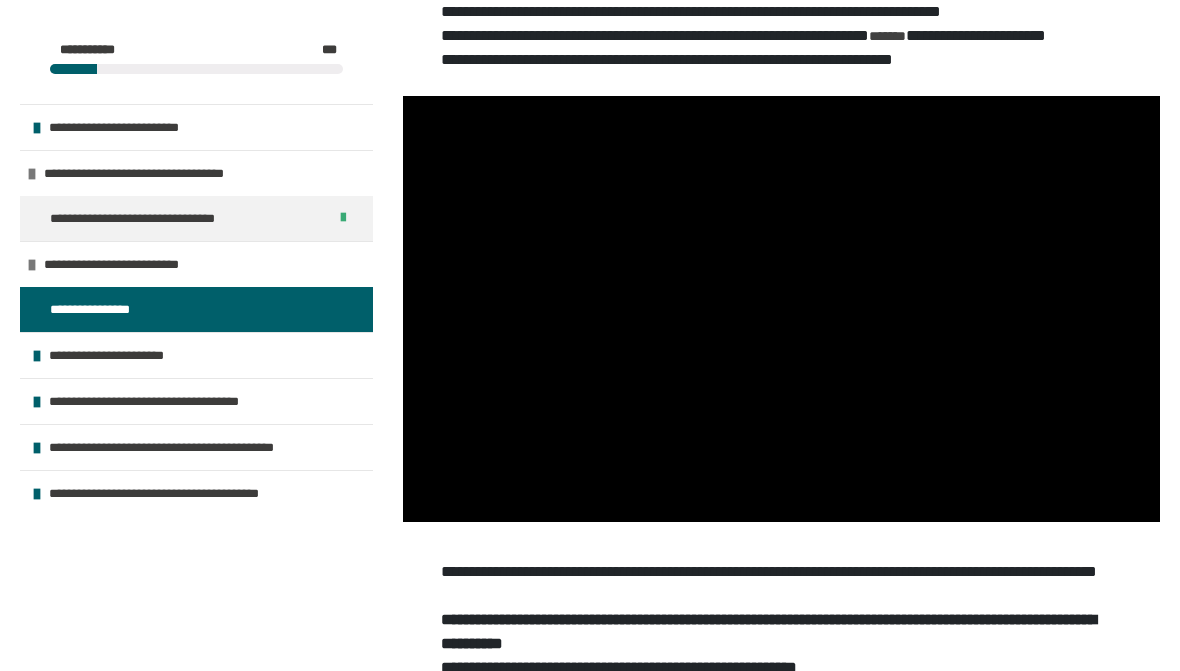 click at bounding box center (781, 309) 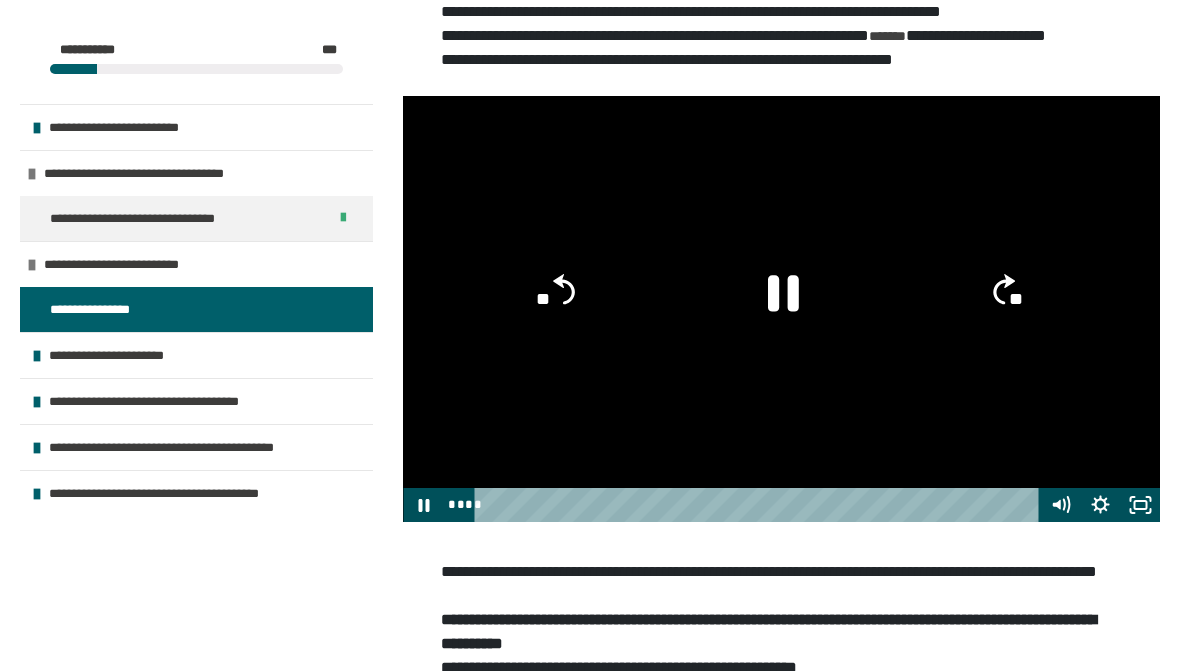 click 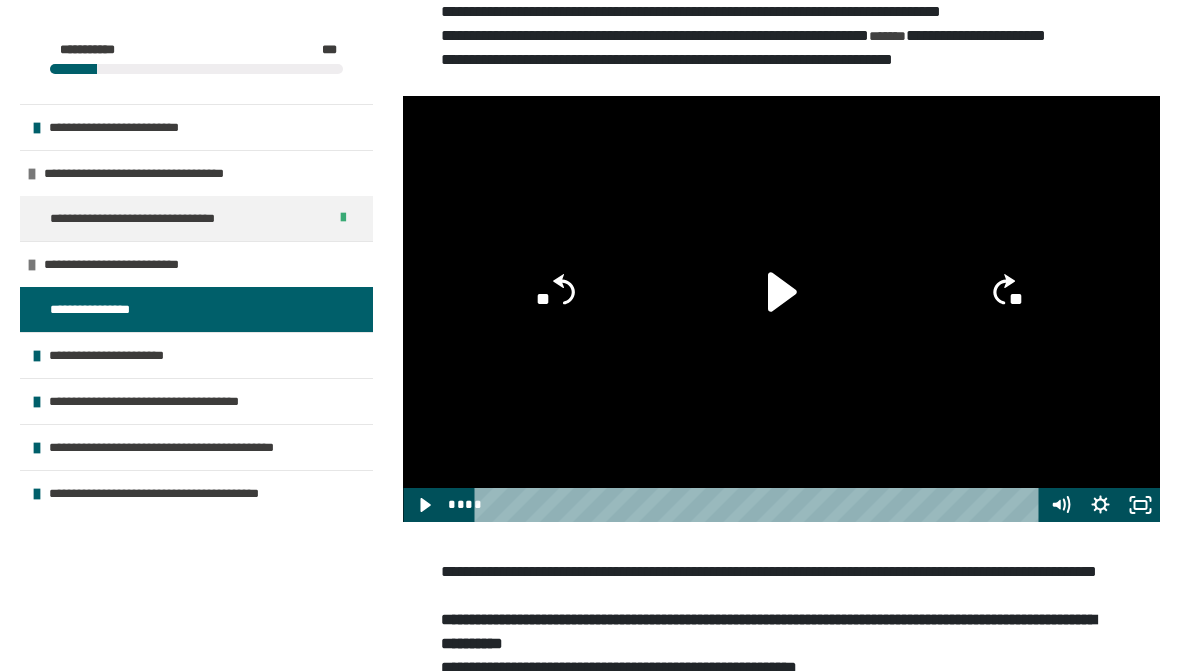 click 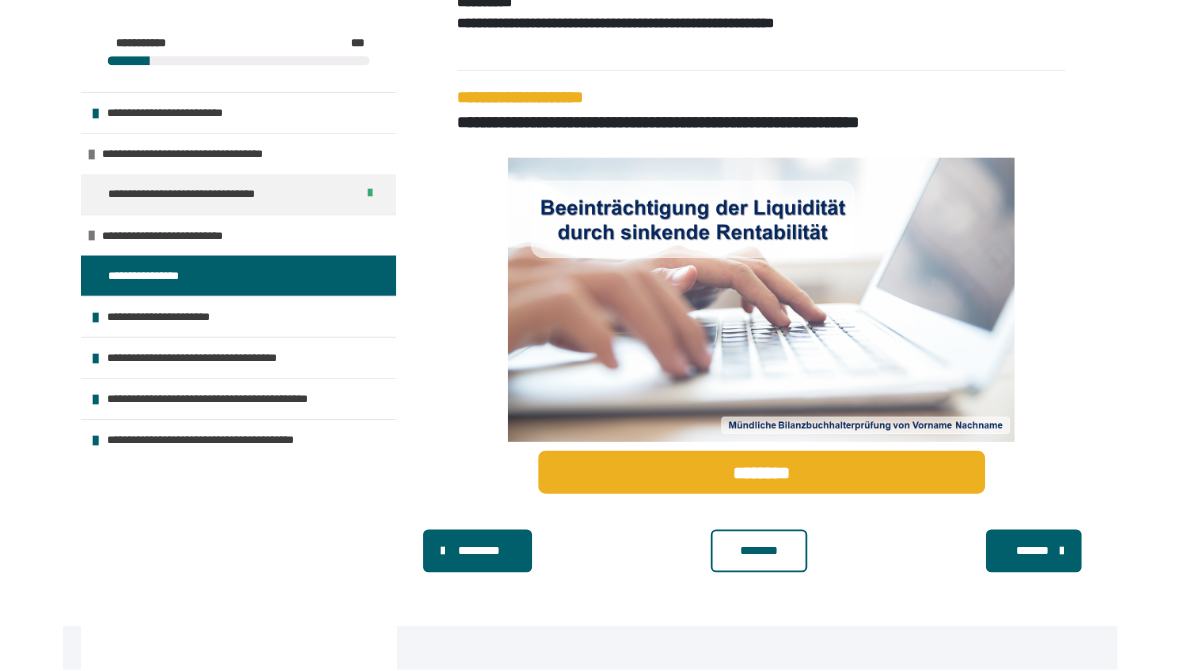 scroll, scrollTop: 1219, scrollLeft: 0, axis: vertical 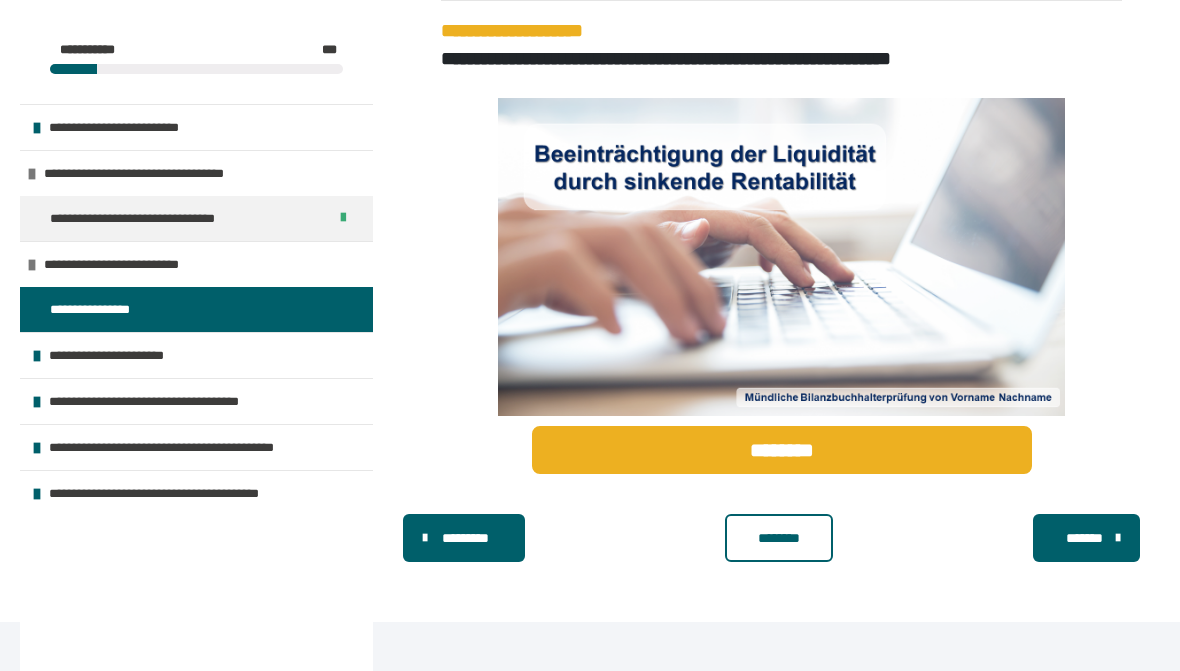 click on "********" at bounding box center (779, 538) 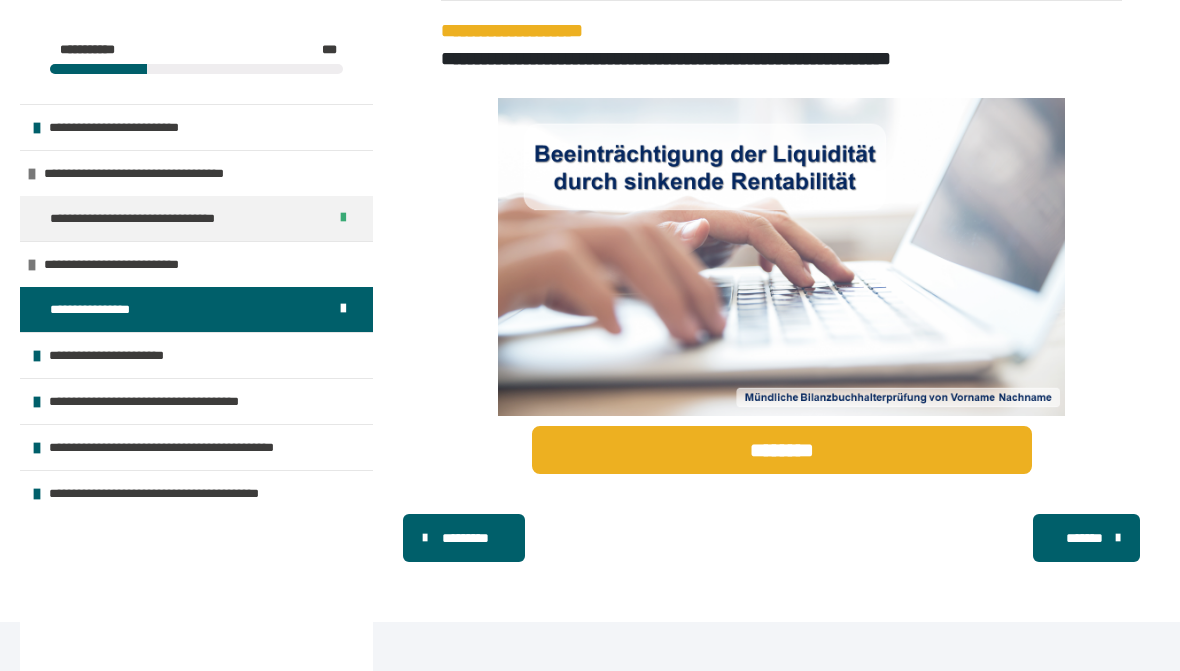 click on "********* ******** *******" at bounding box center (781, 538) 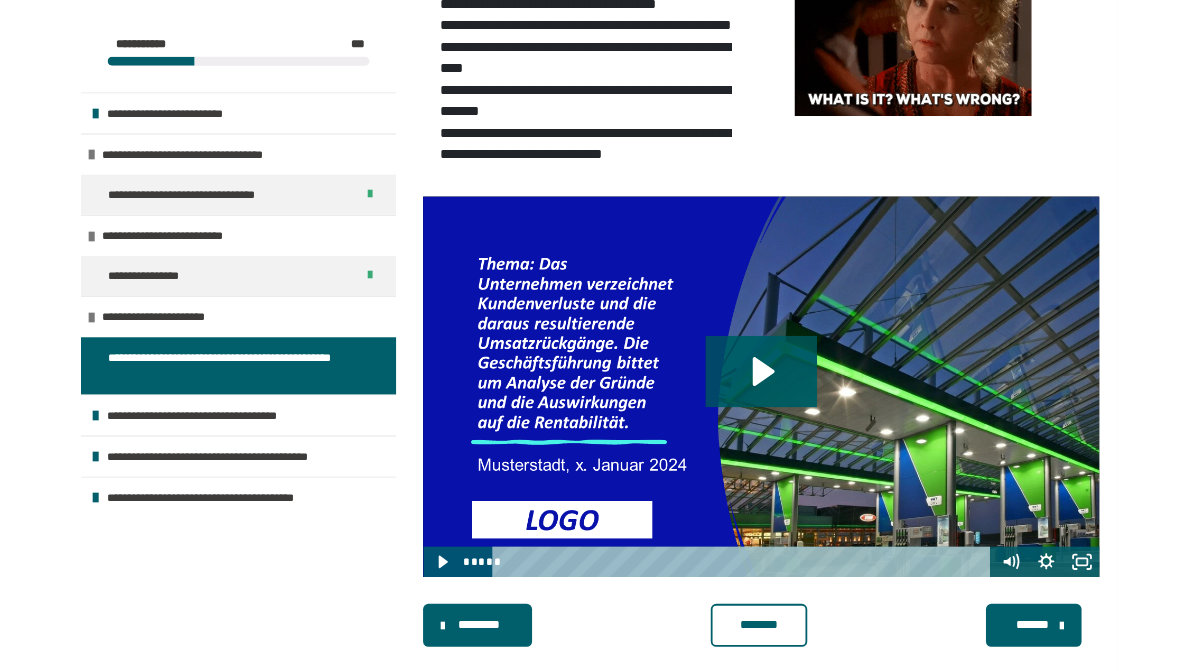 scroll, scrollTop: 584, scrollLeft: 0, axis: vertical 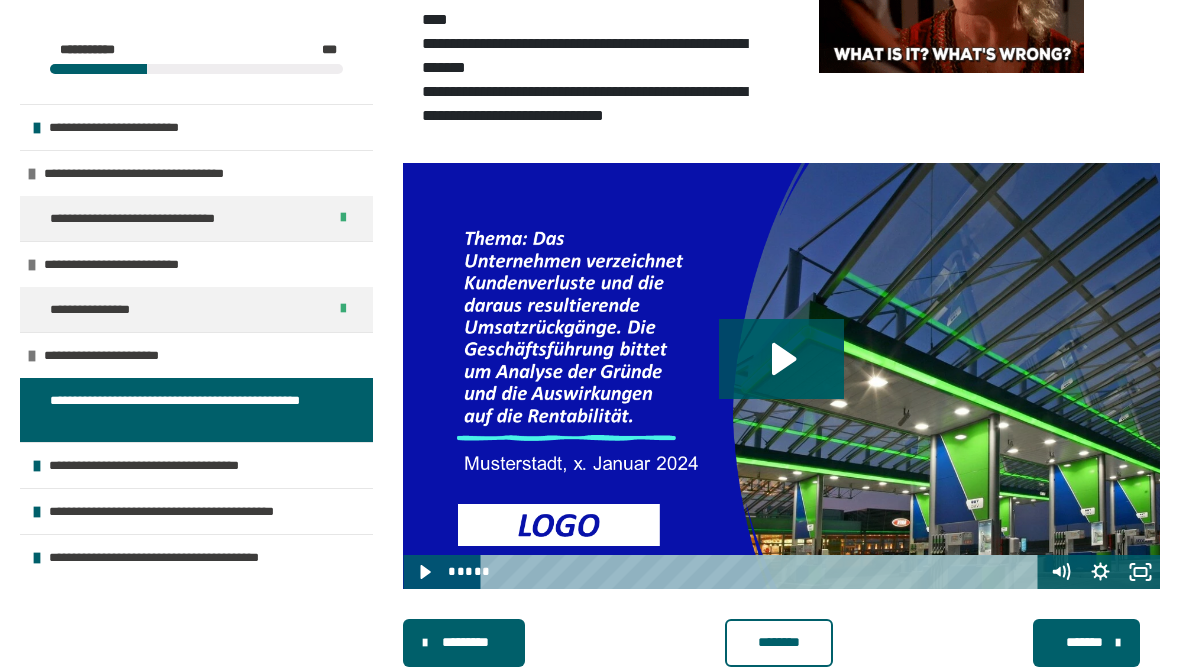 click on "**********" at bounding box center [169, 465] 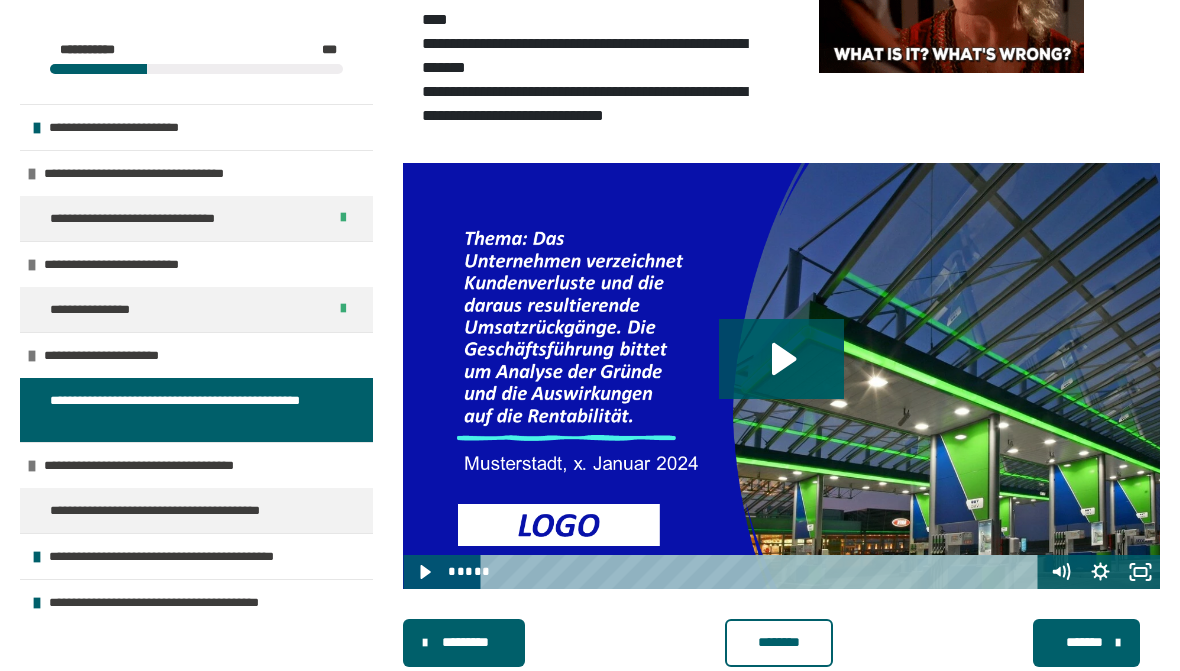 click on "**********" at bounding box center (179, 510) 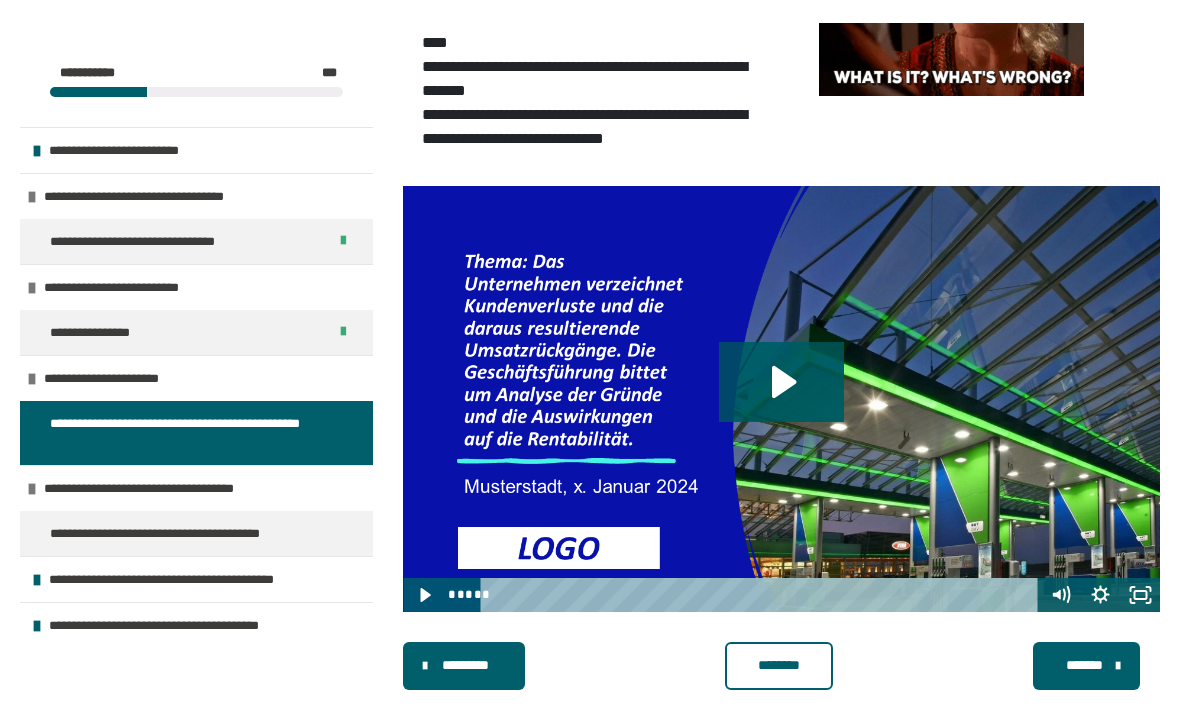 scroll, scrollTop: 361, scrollLeft: 0, axis: vertical 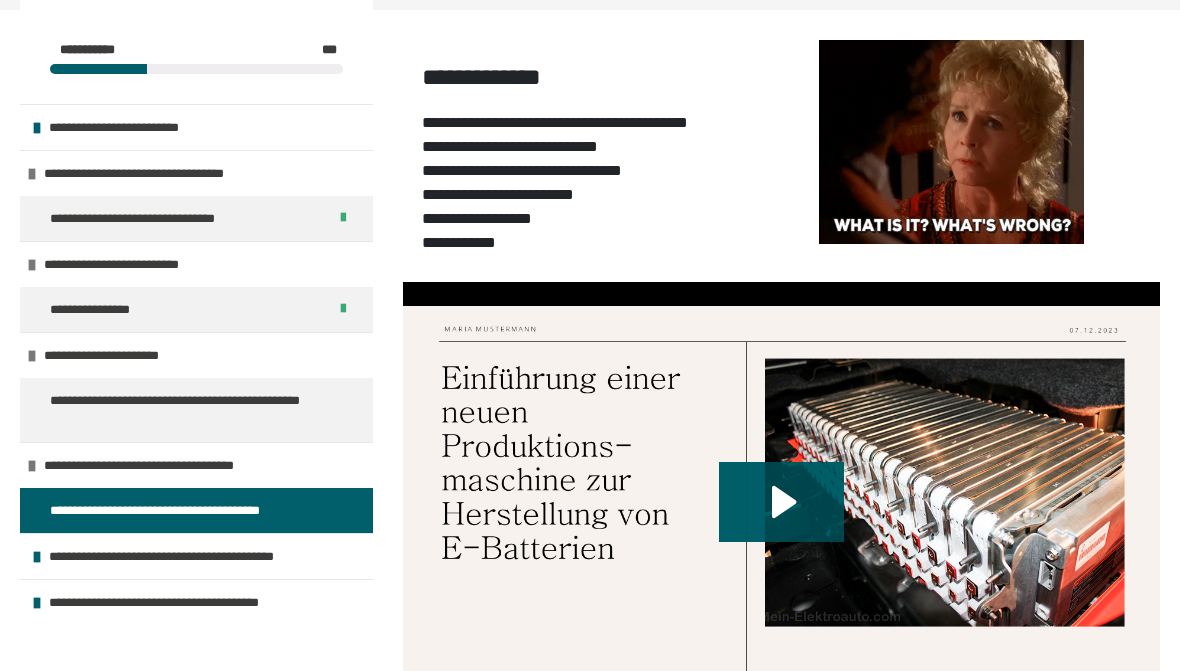 click on "**********" at bounding box center [187, 556] 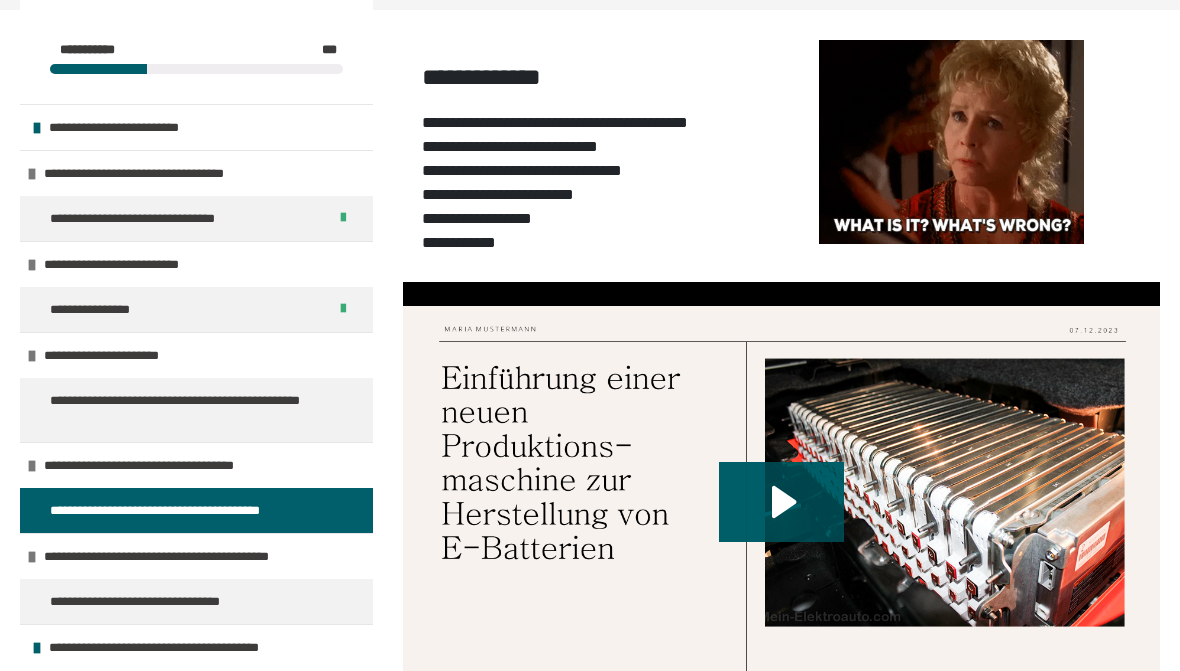 click on "**********" at bounding box center (182, 556) 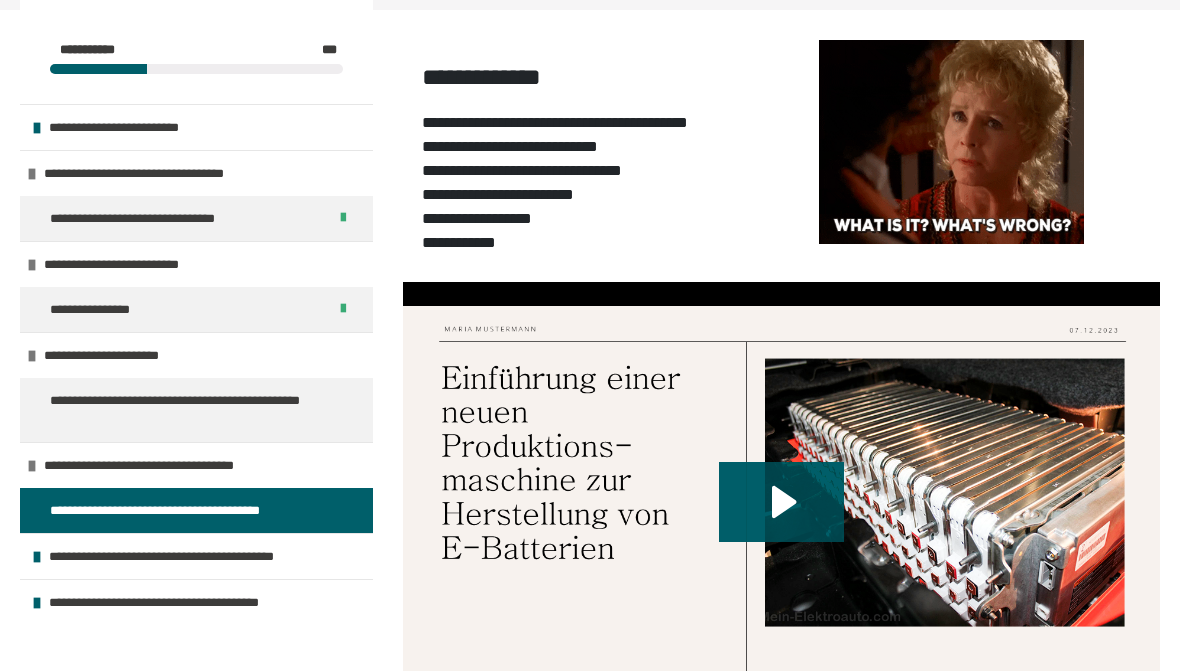 click on "**********" at bounding box center (187, 556) 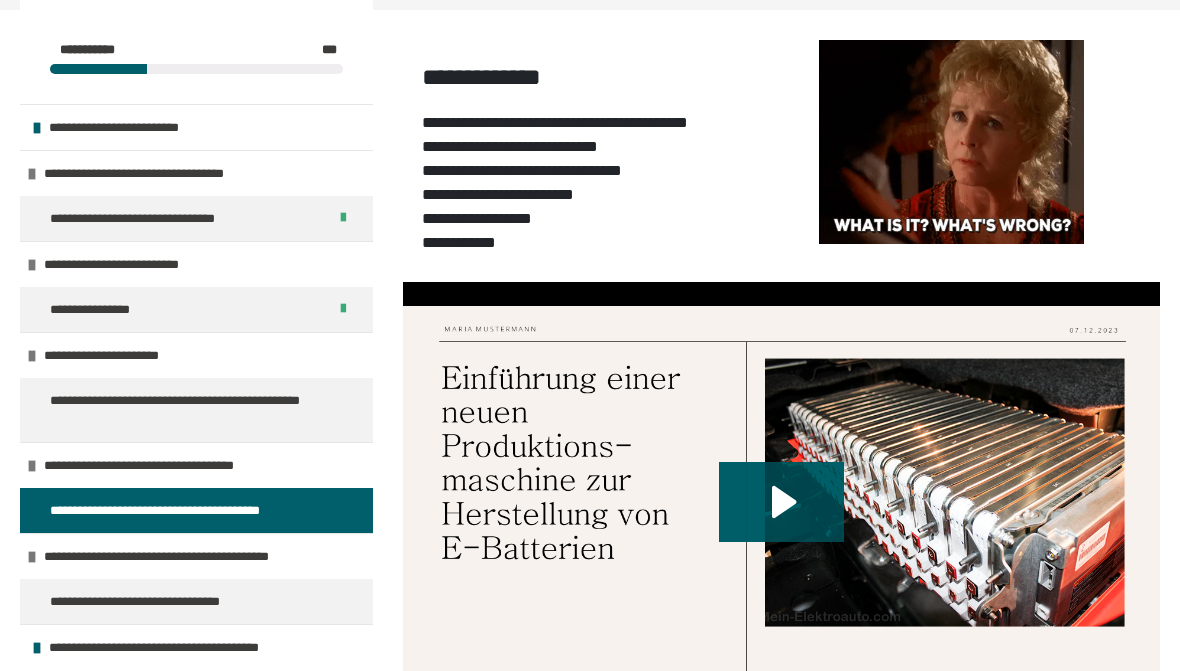 click on "**********" at bounding box center (153, 601) 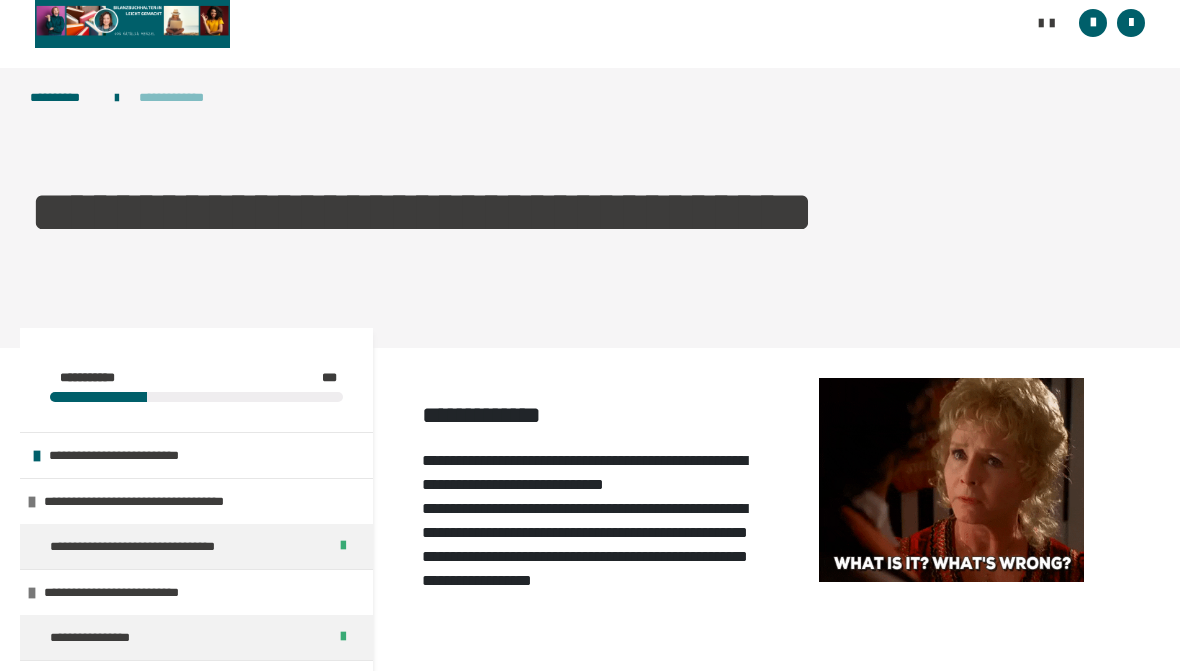 scroll, scrollTop: 0, scrollLeft: 0, axis: both 